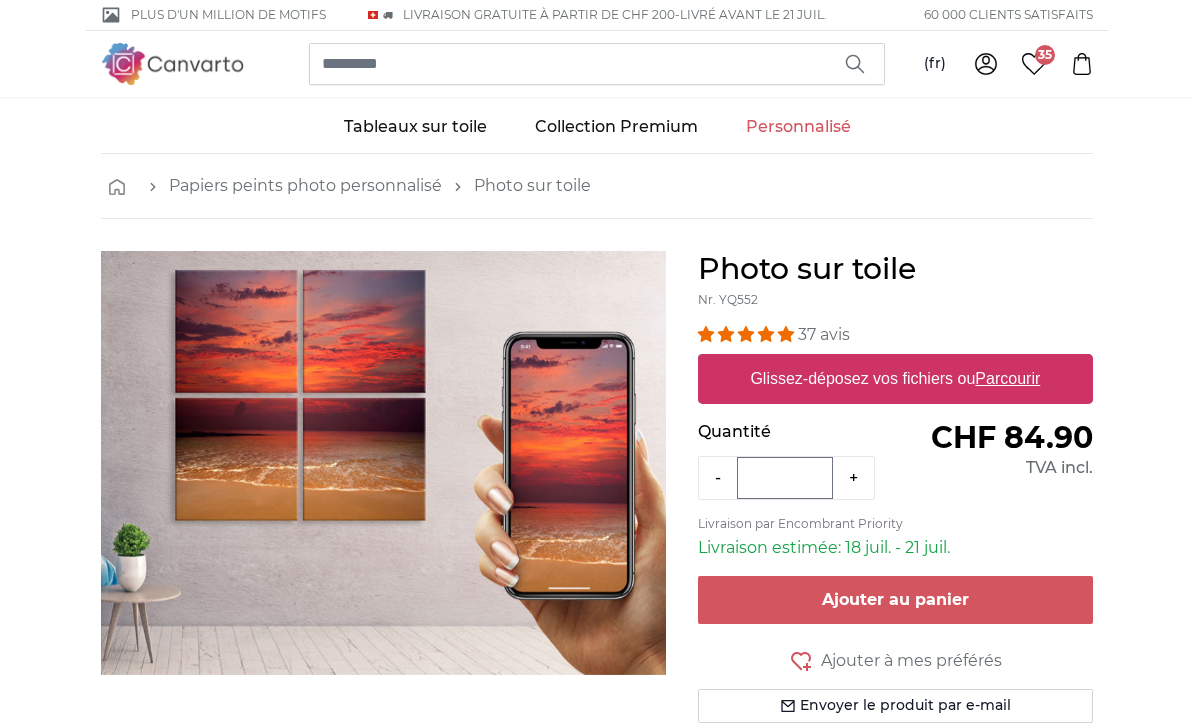 scroll, scrollTop: 107, scrollLeft: 0, axis: vertical 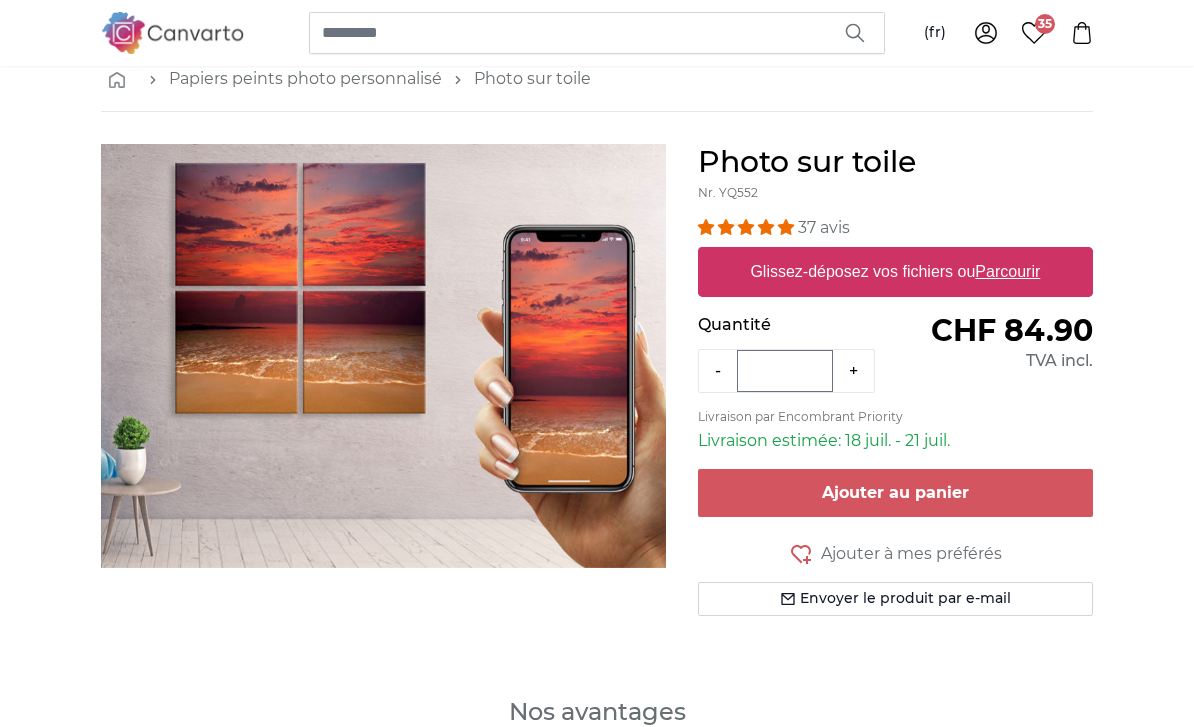 click 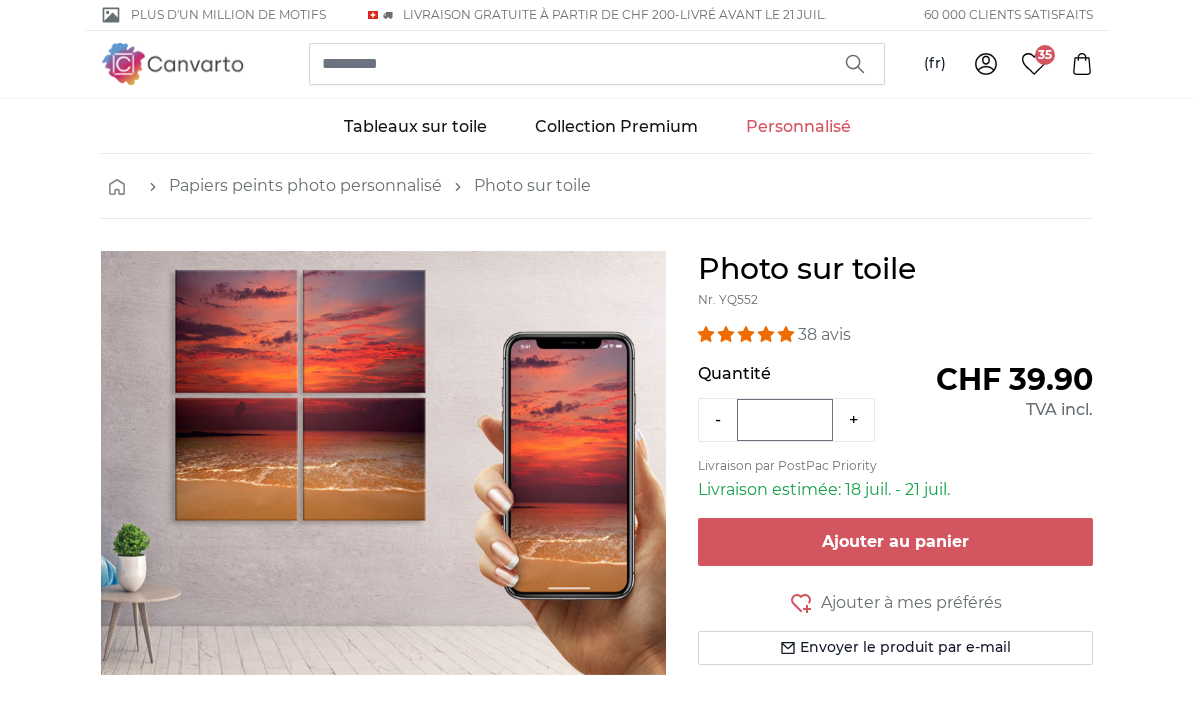 scroll, scrollTop: 0, scrollLeft: 0, axis: both 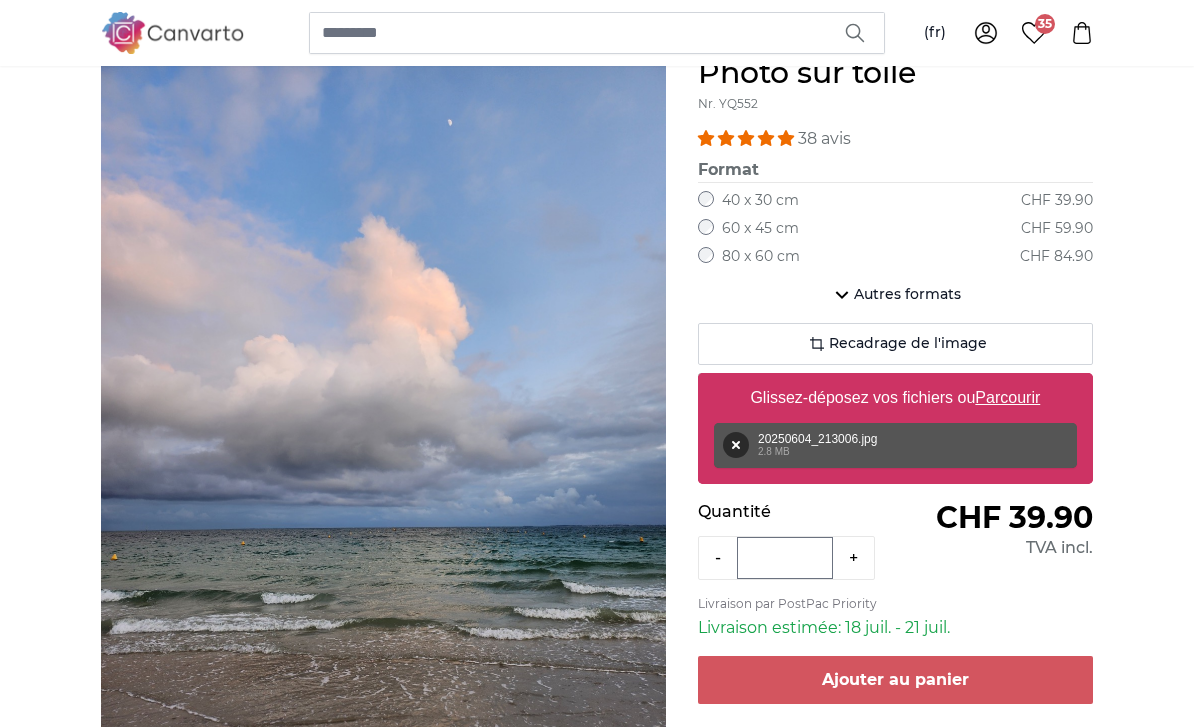click on "Autres formats" 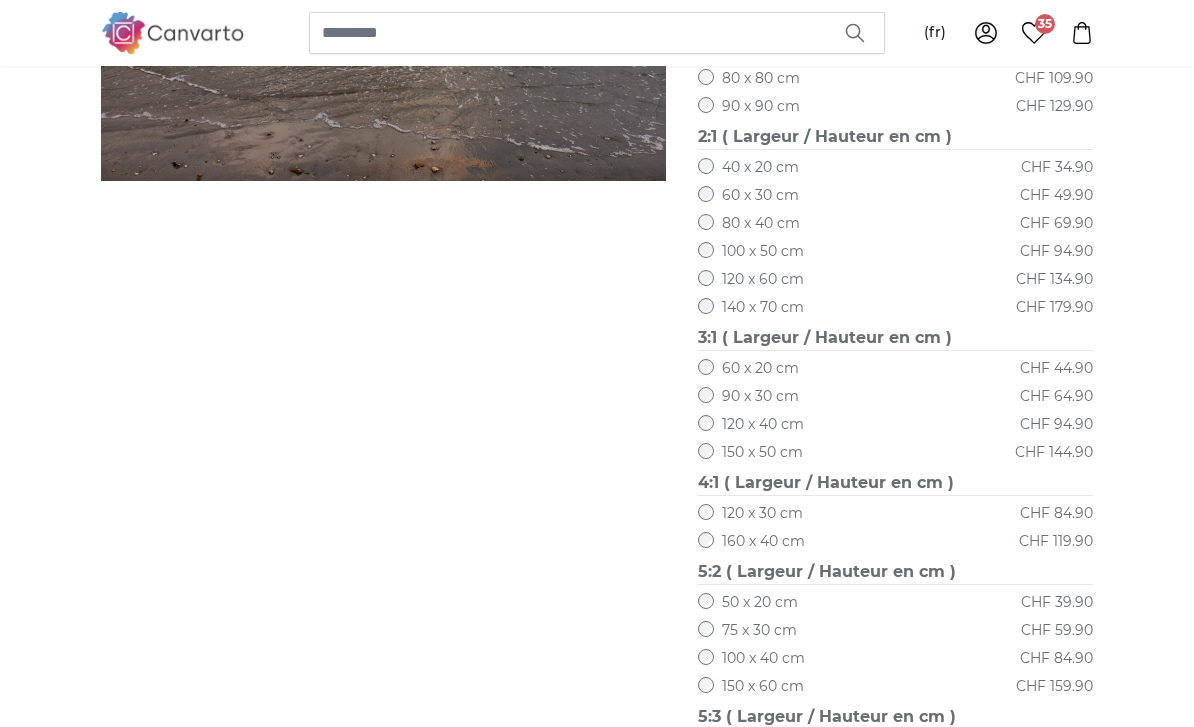 scroll, scrollTop: 826, scrollLeft: 0, axis: vertical 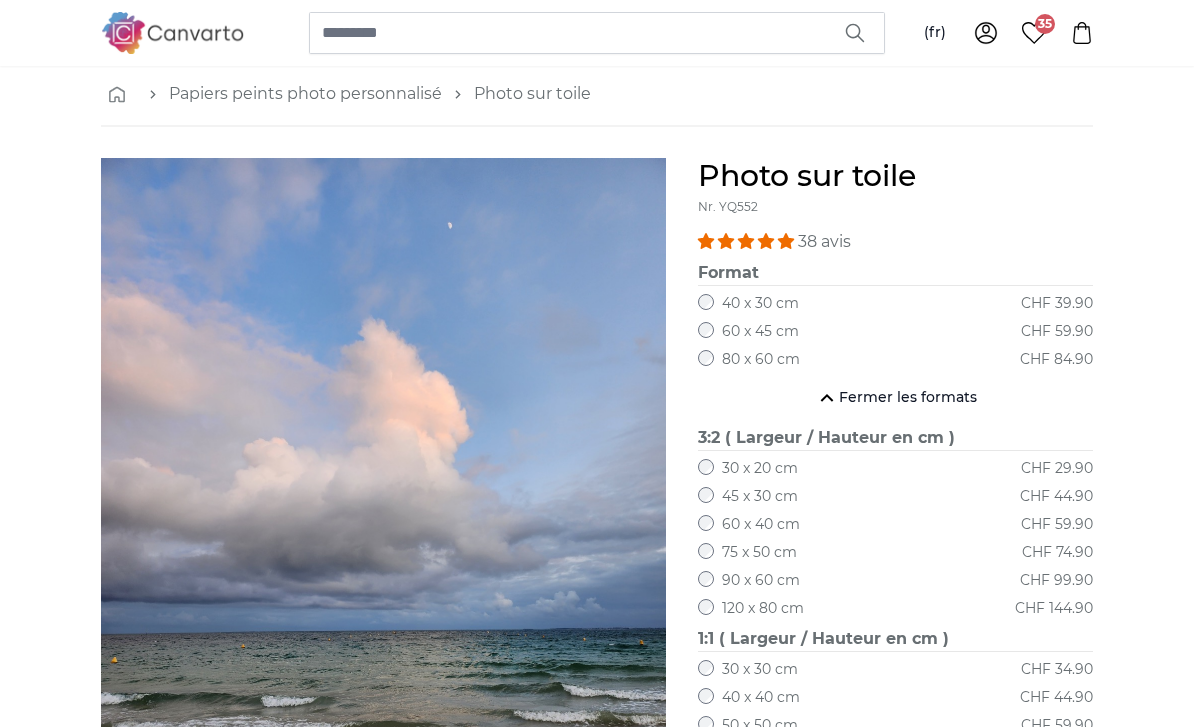 click on "Fermer les formats" 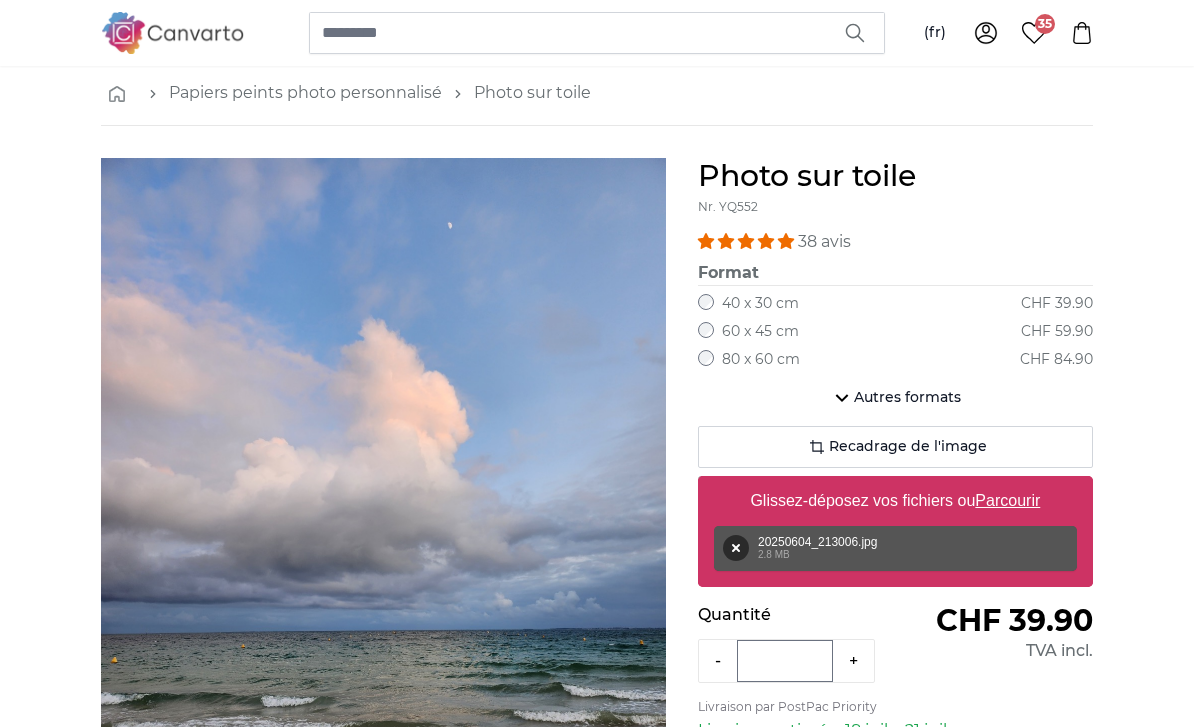 click on "80 x 60 cm" at bounding box center (761, 360) 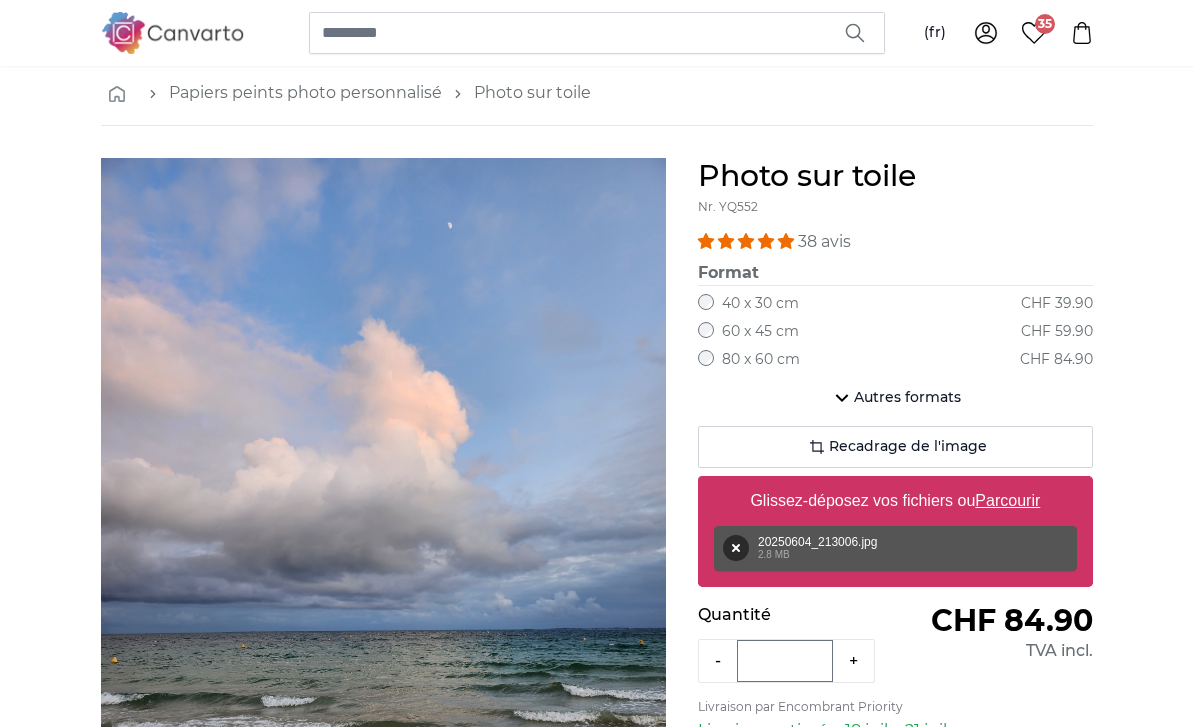 click on "Recadrage de l'image" 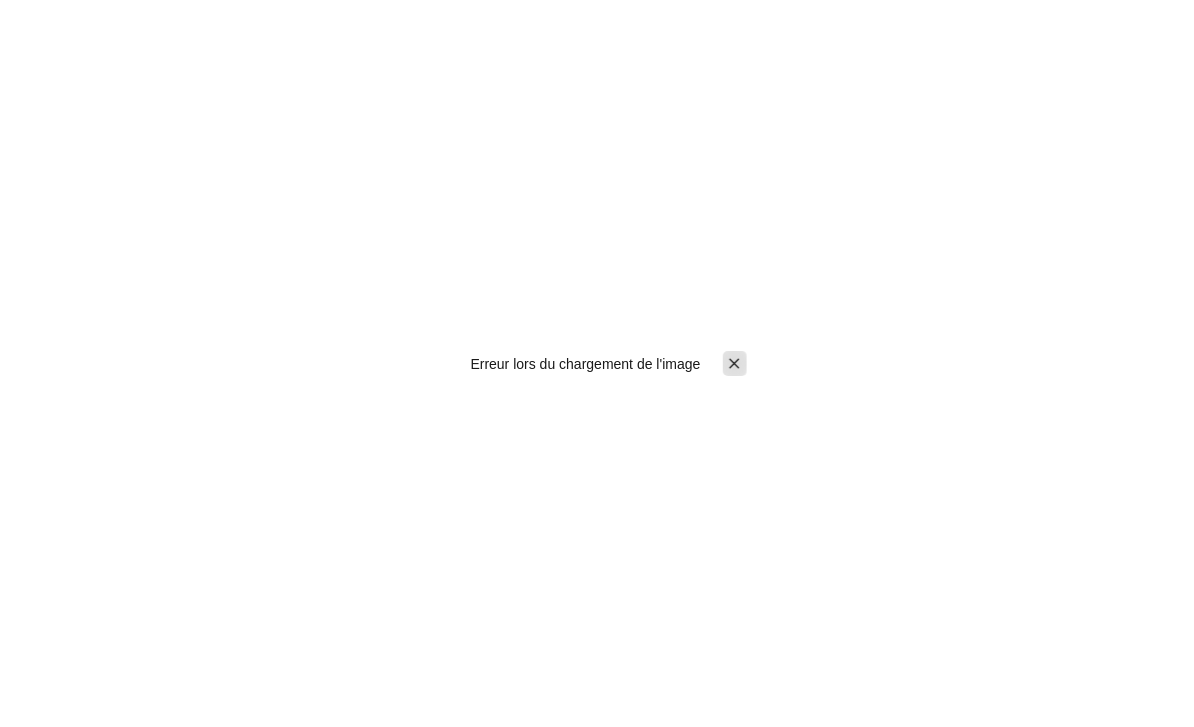 scroll, scrollTop: 64, scrollLeft: 0, axis: vertical 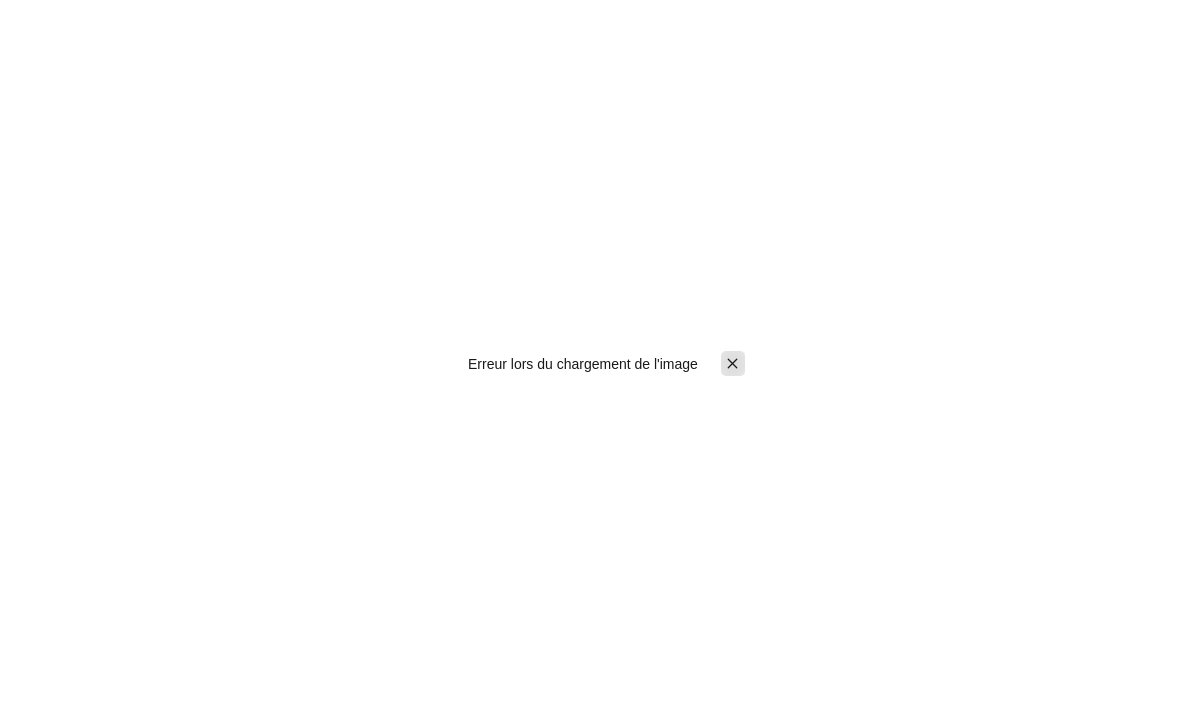 click 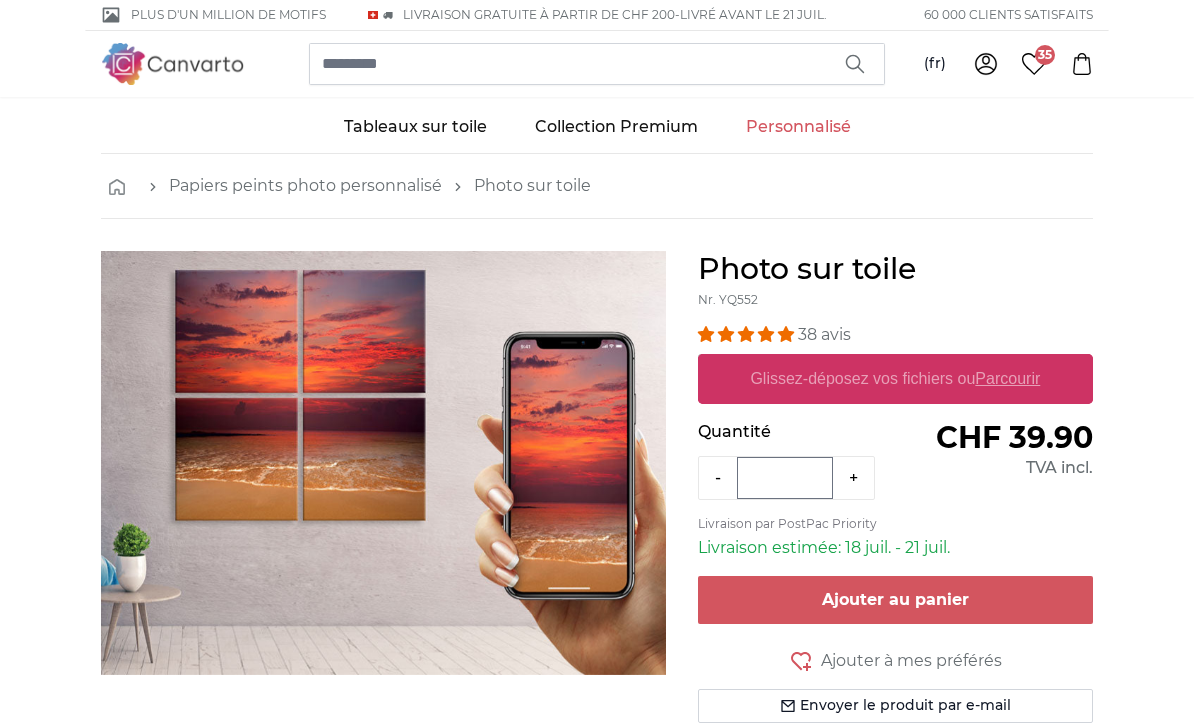 scroll, scrollTop: 0, scrollLeft: 0, axis: both 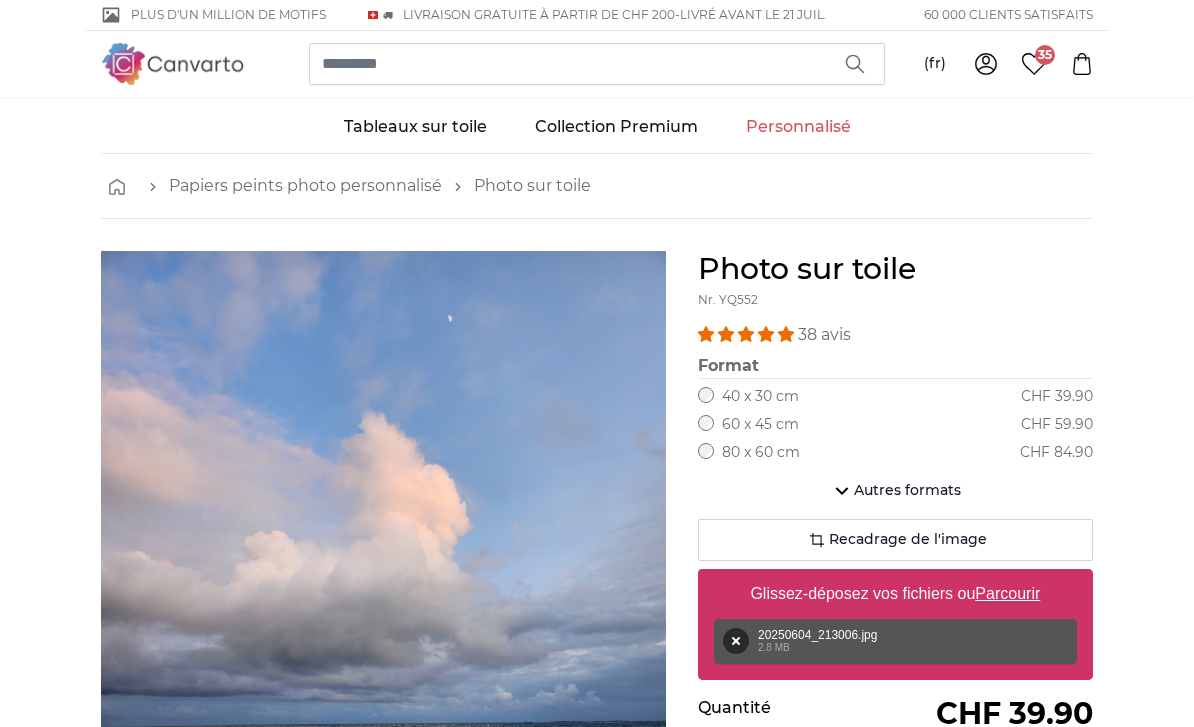 click on "80 x 60 cm" at bounding box center (761, 453) 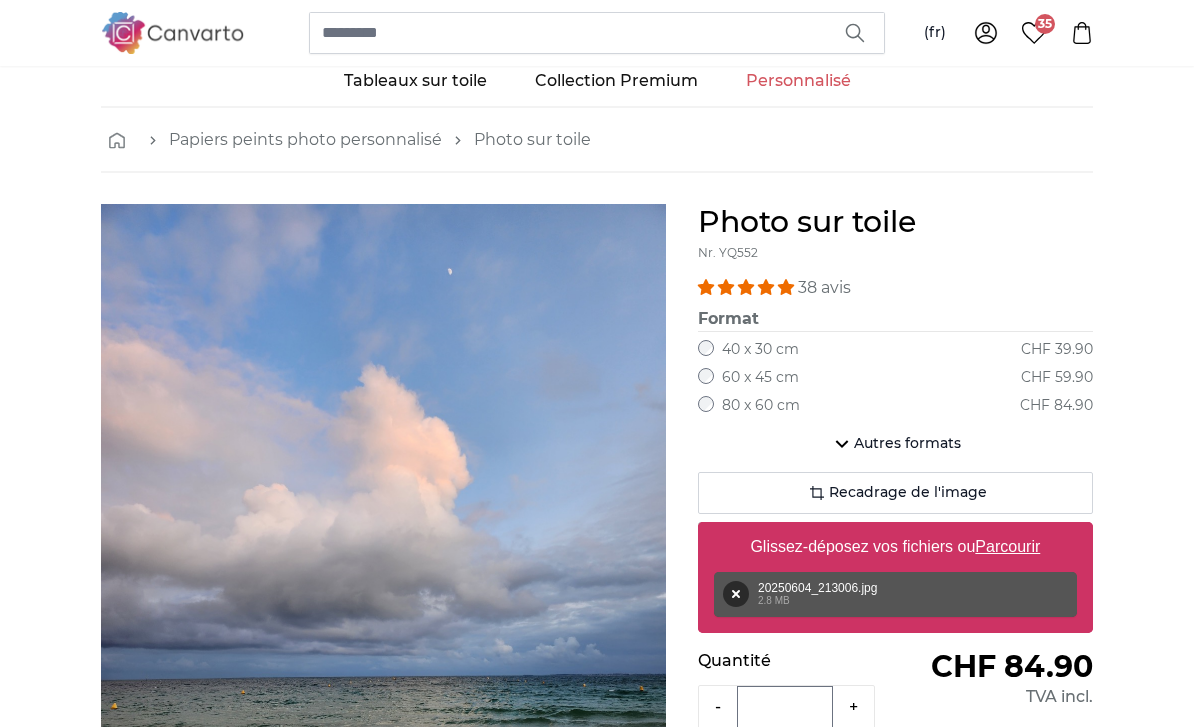 scroll, scrollTop: 48, scrollLeft: 0, axis: vertical 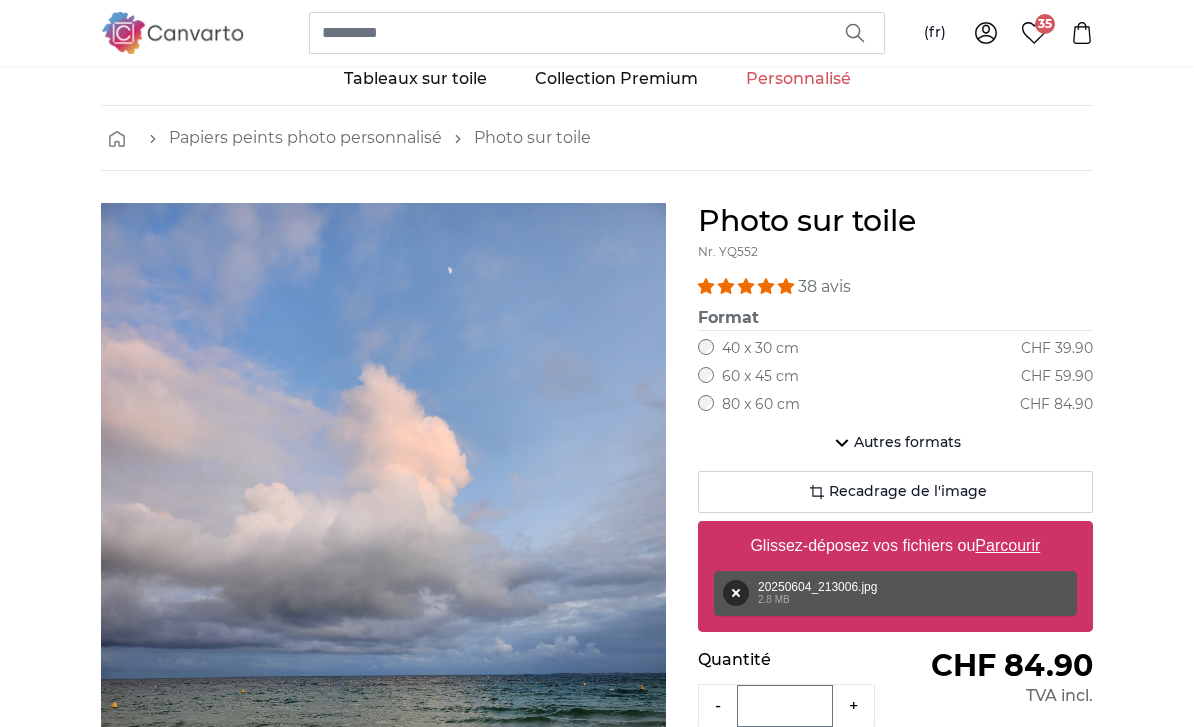 click on "Supprimer" at bounding box center (736, 593) 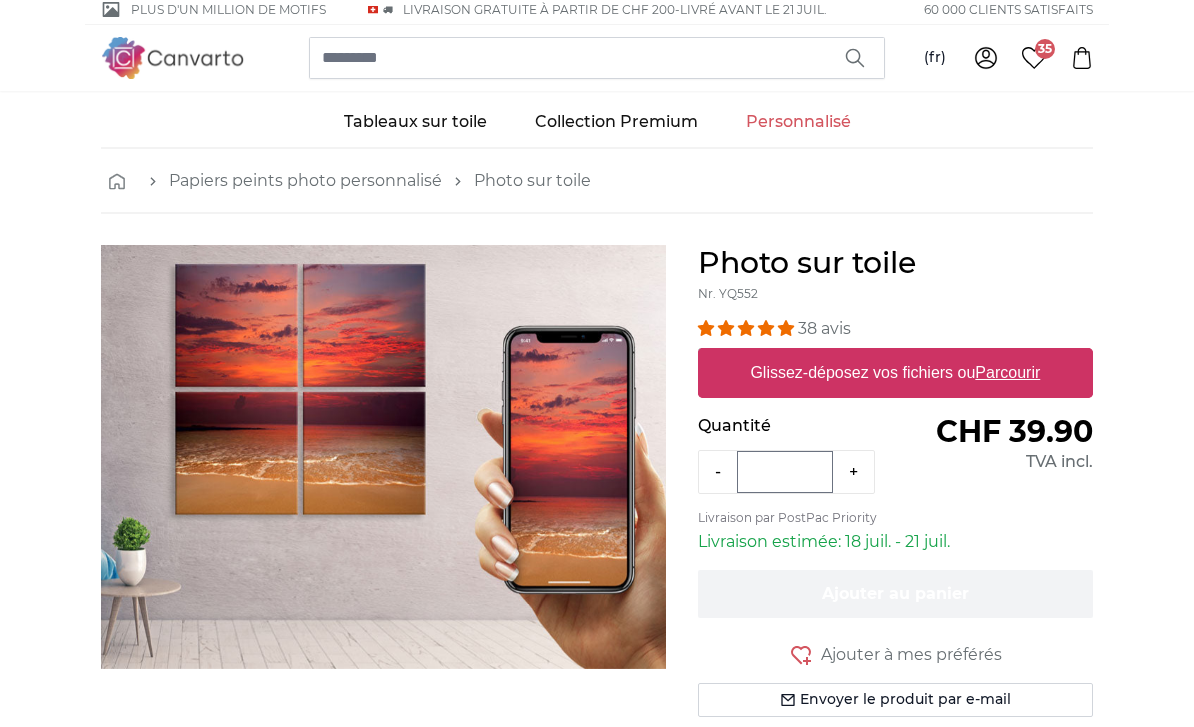 scroll, scrollTop: 0, scrollLeft: 0, axis: both 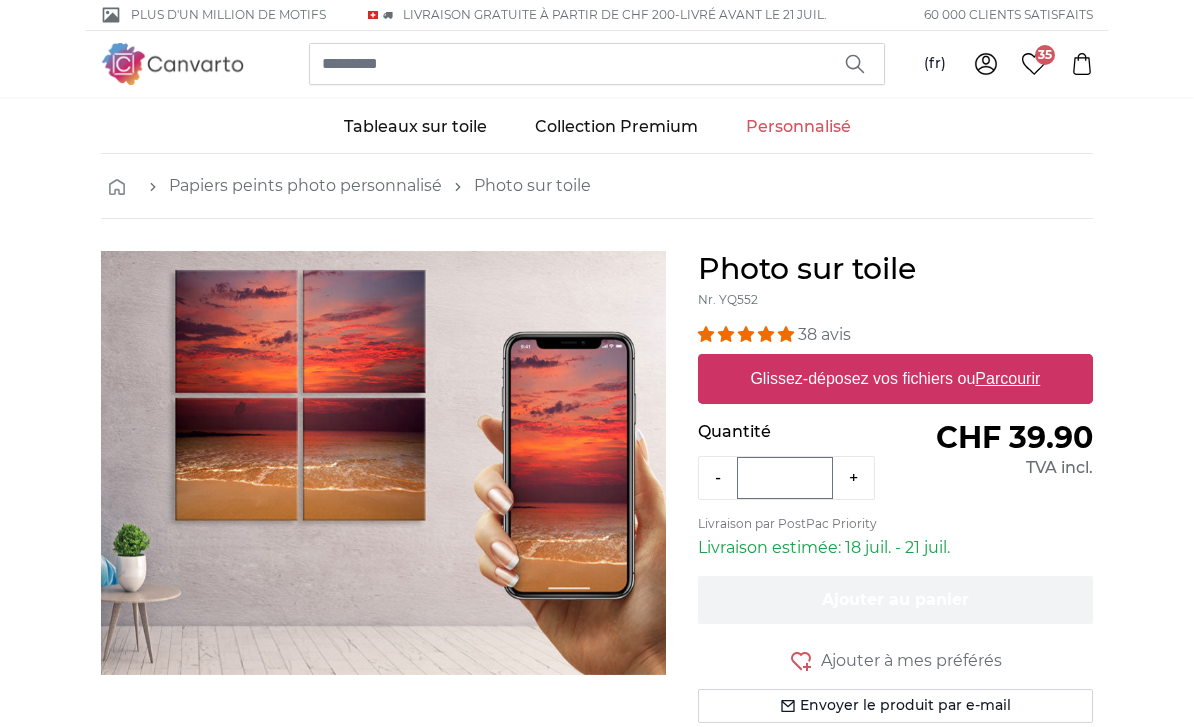 click on "Parcourir" at bounding box center [1008, 378] 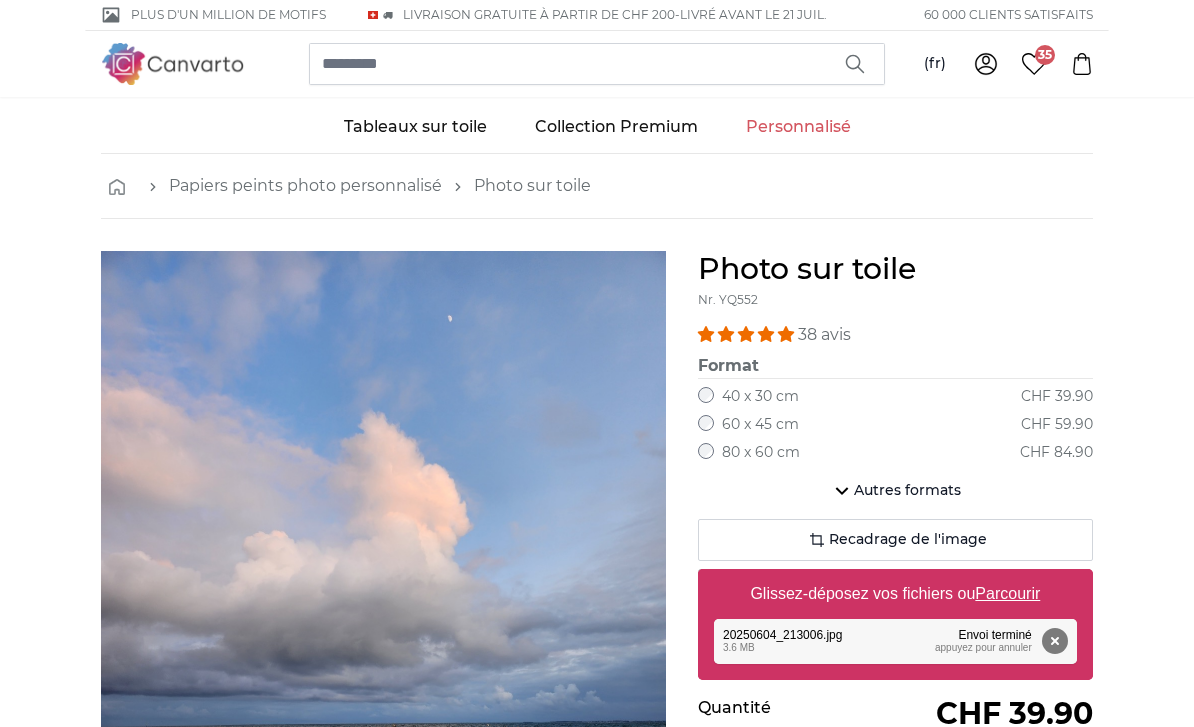 click on "80 x 60 cm" at bounding box center [761, 453] 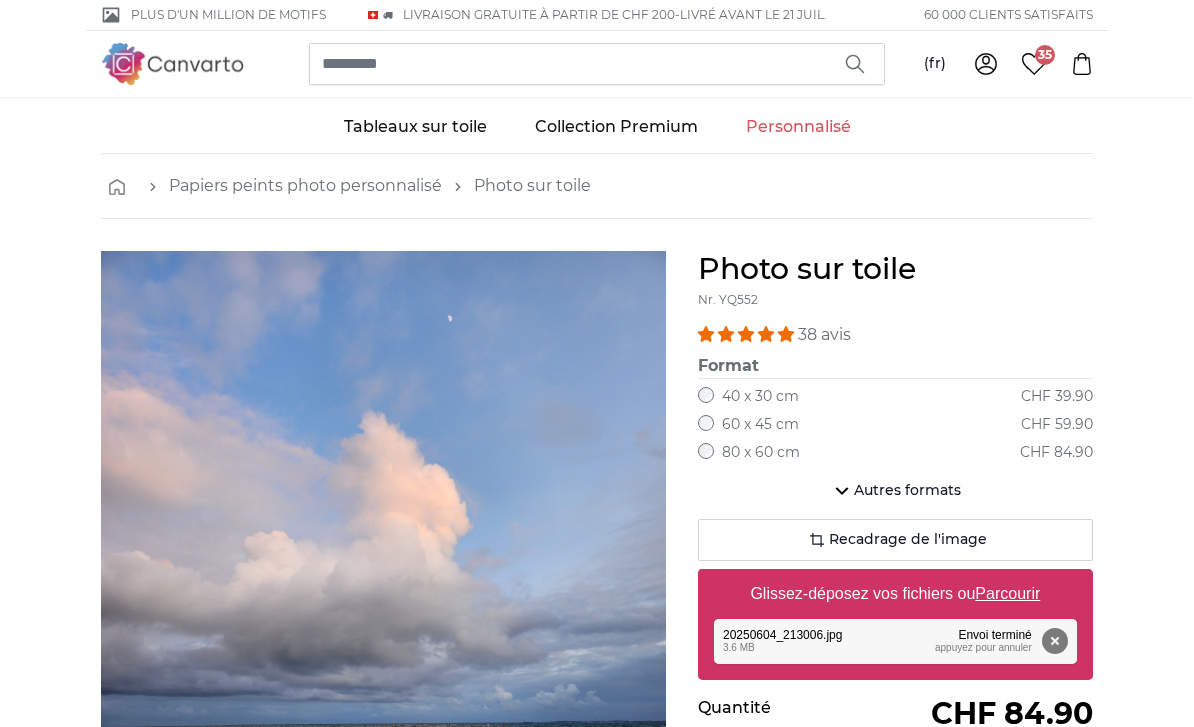 click on "Recadrage de l'image" 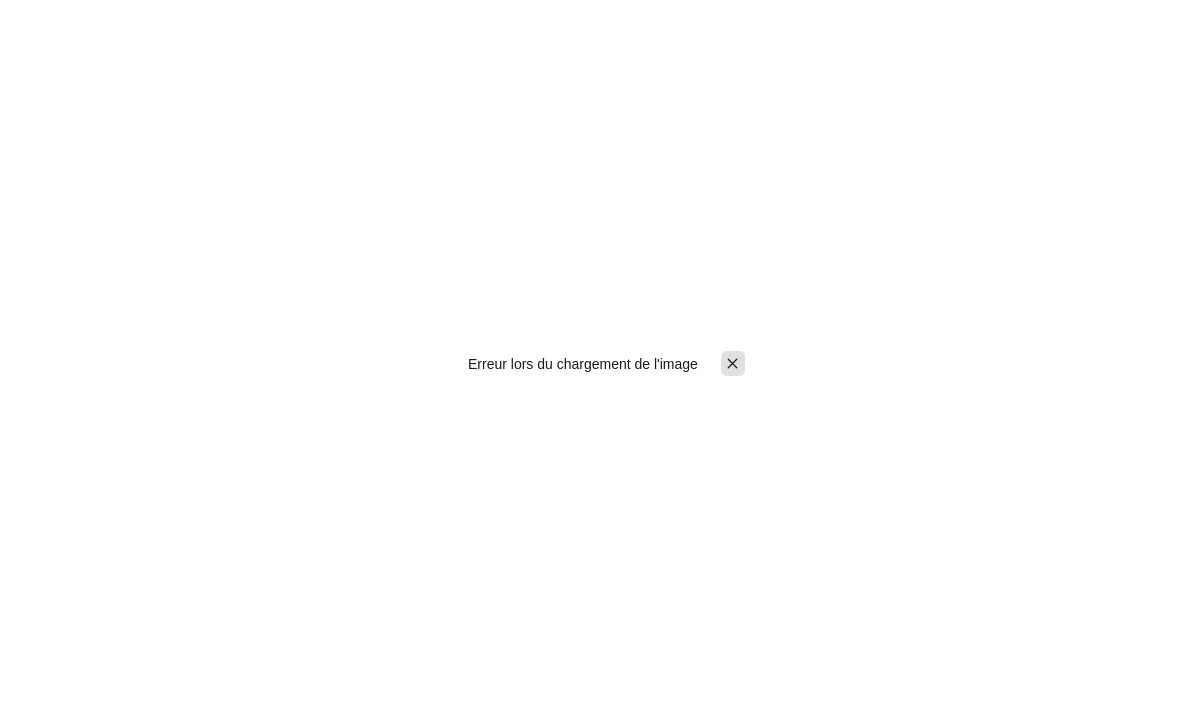 click 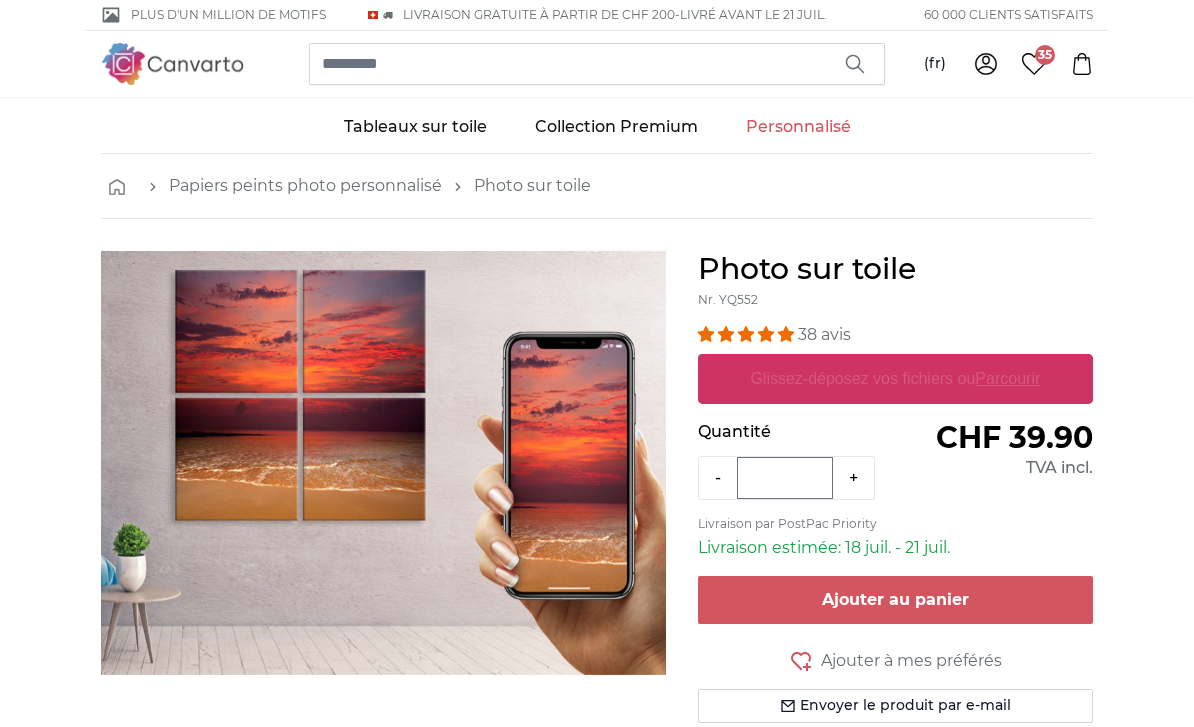 scroll, scrollTop: 0, scrollLeft: 0, axis: both 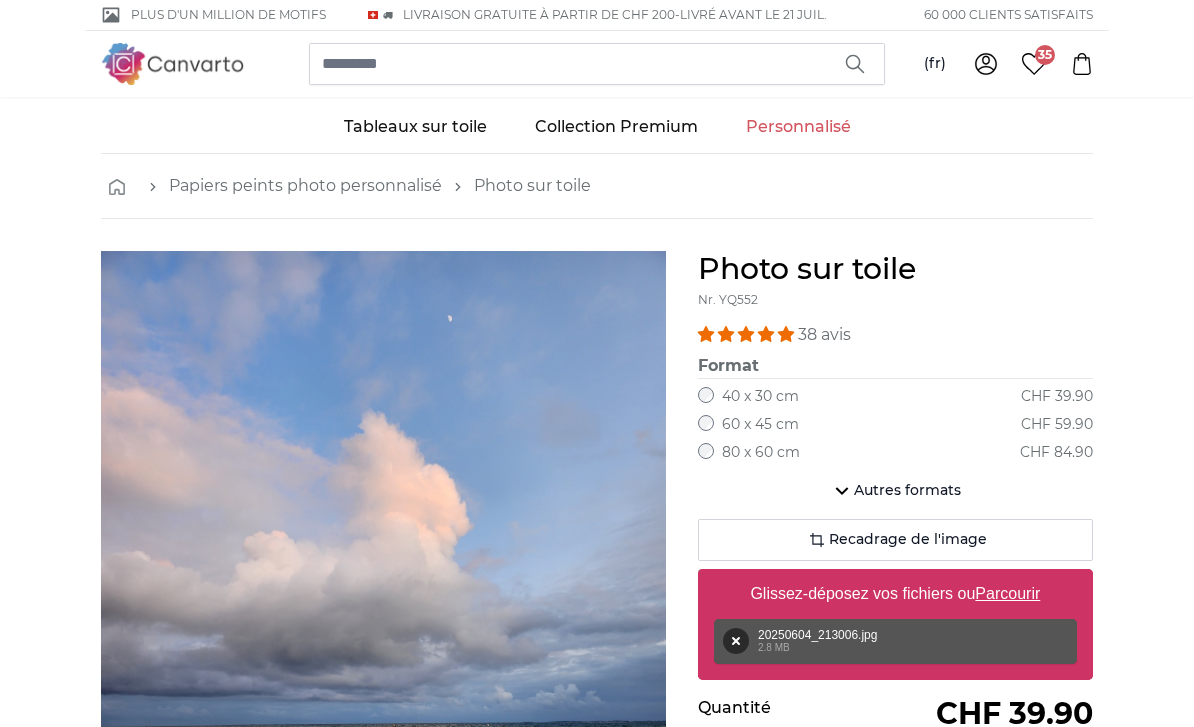 click on "80 x 60 cm" at bounding box center [761, 453] 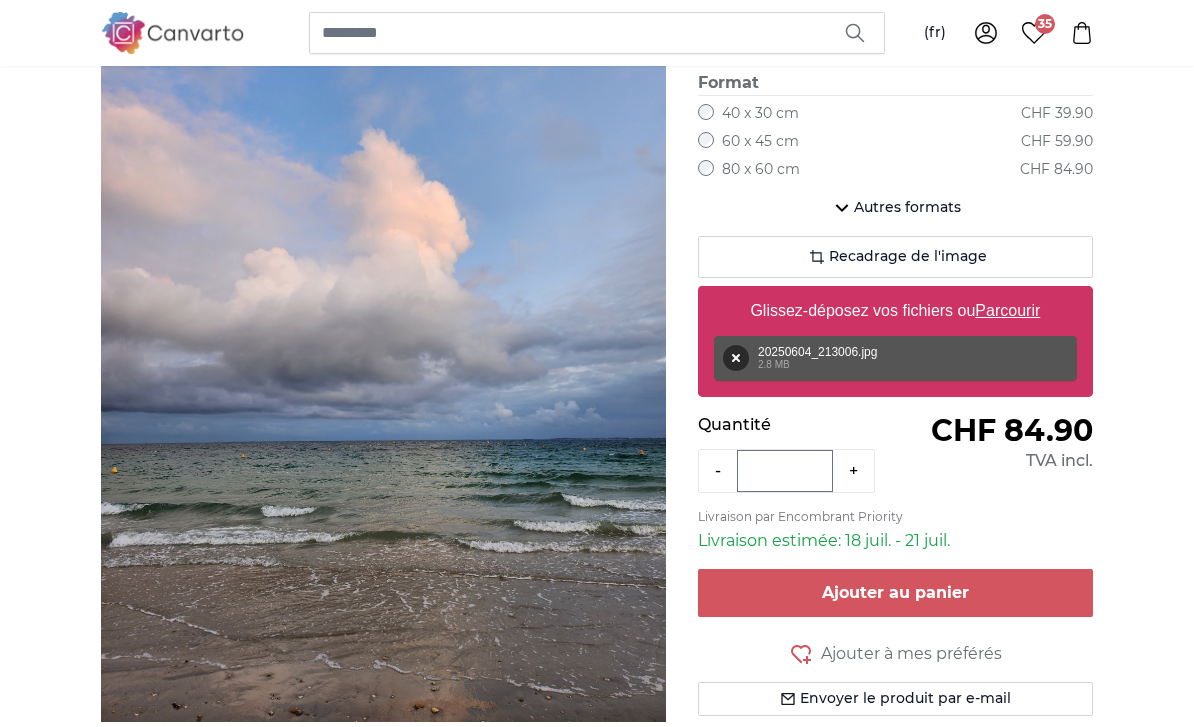 scroll, scrollTop: 283, scrollLeft: 0, axis: vertical 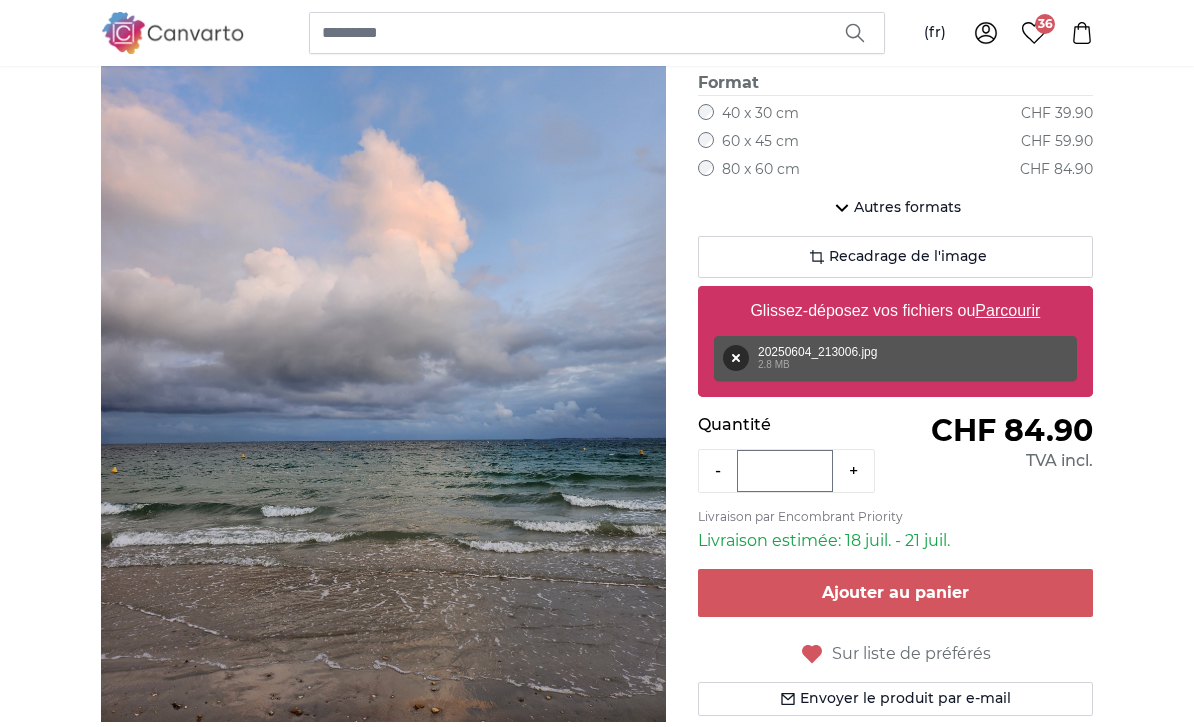 click on "Ajouter au panier" at bounding box center (895, 592) 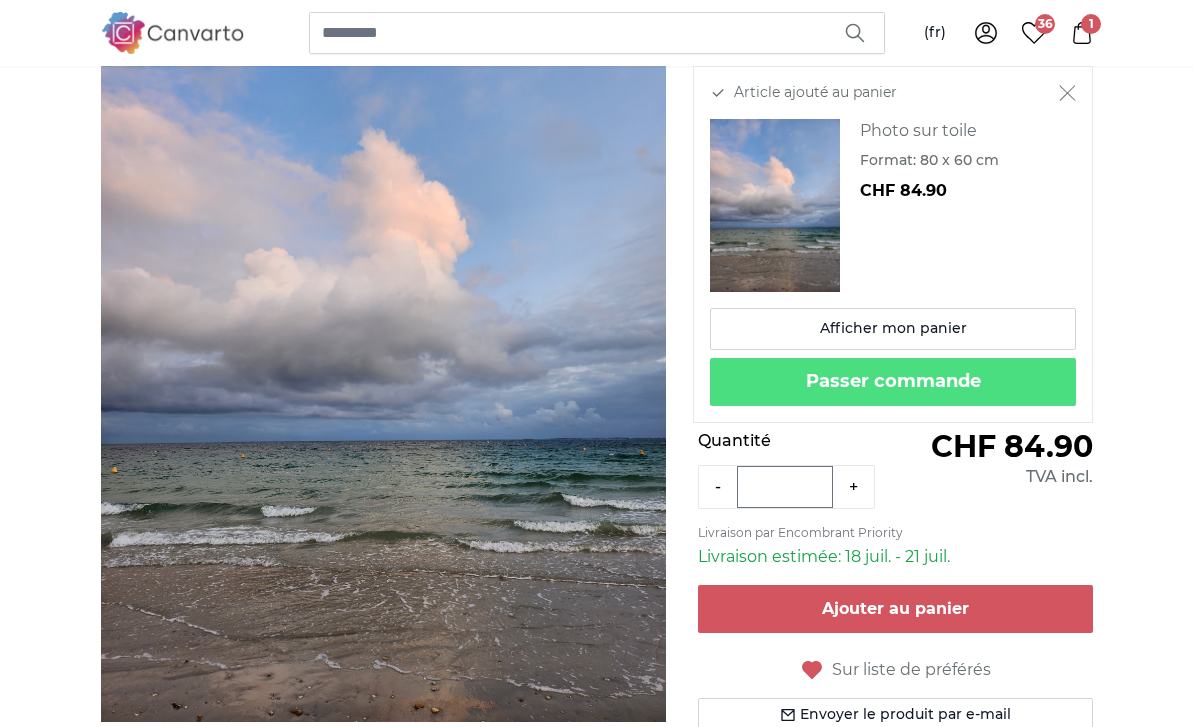 click on "38 avis
Format
40 x 30 cm
CHF 39.90
60 x 45 cm
CHF 59.90
80 x 60 cm
CHF 84.90
30 x 20 cm
CHF 29.90" at bounding box center [895, 386] 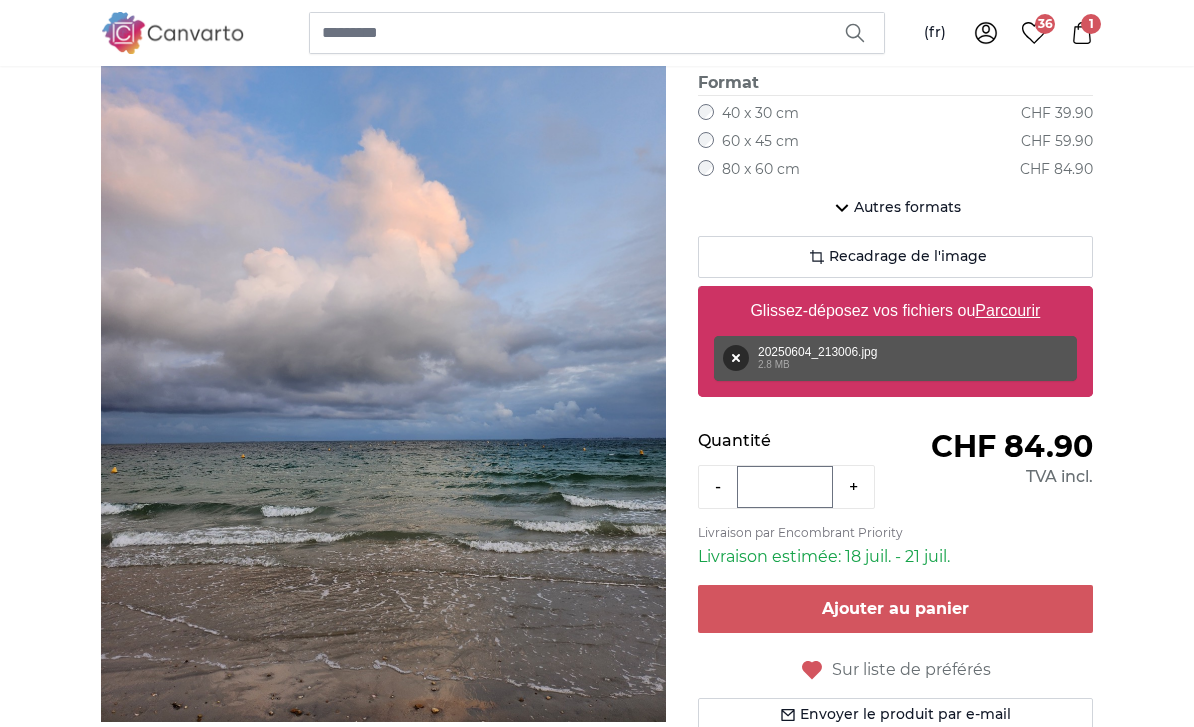 click on "Recadrage de l'image" 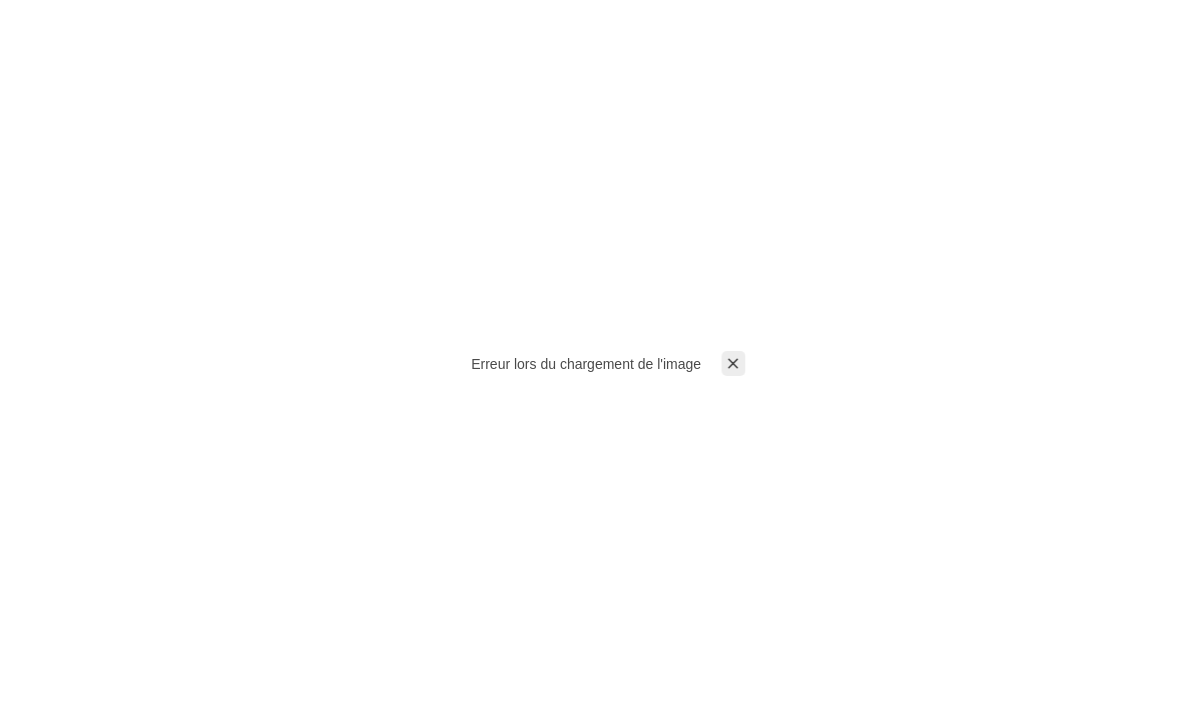 scroll, scrollTop: 0, scrollLeft: 0, axis: both 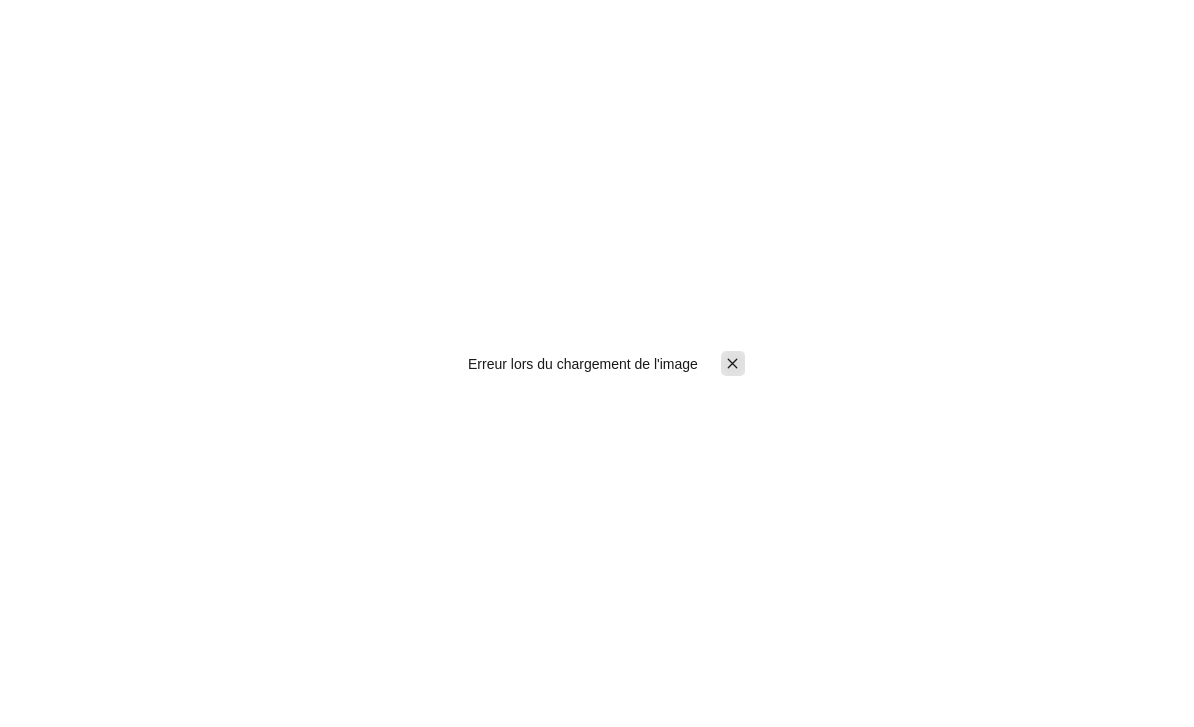 click on "Erreur lors du chargement de l'image       Fermer" at bounding box center (597, 363) 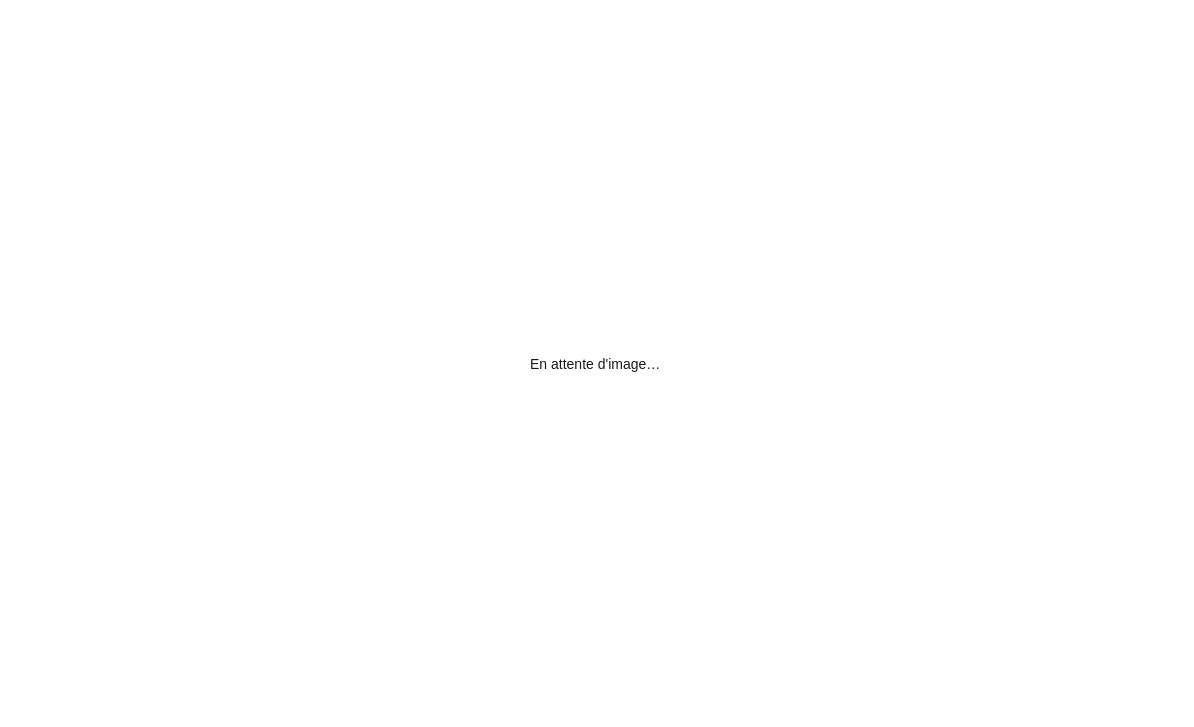 click on "En attente d'image…" at bounding box center (597, 363) 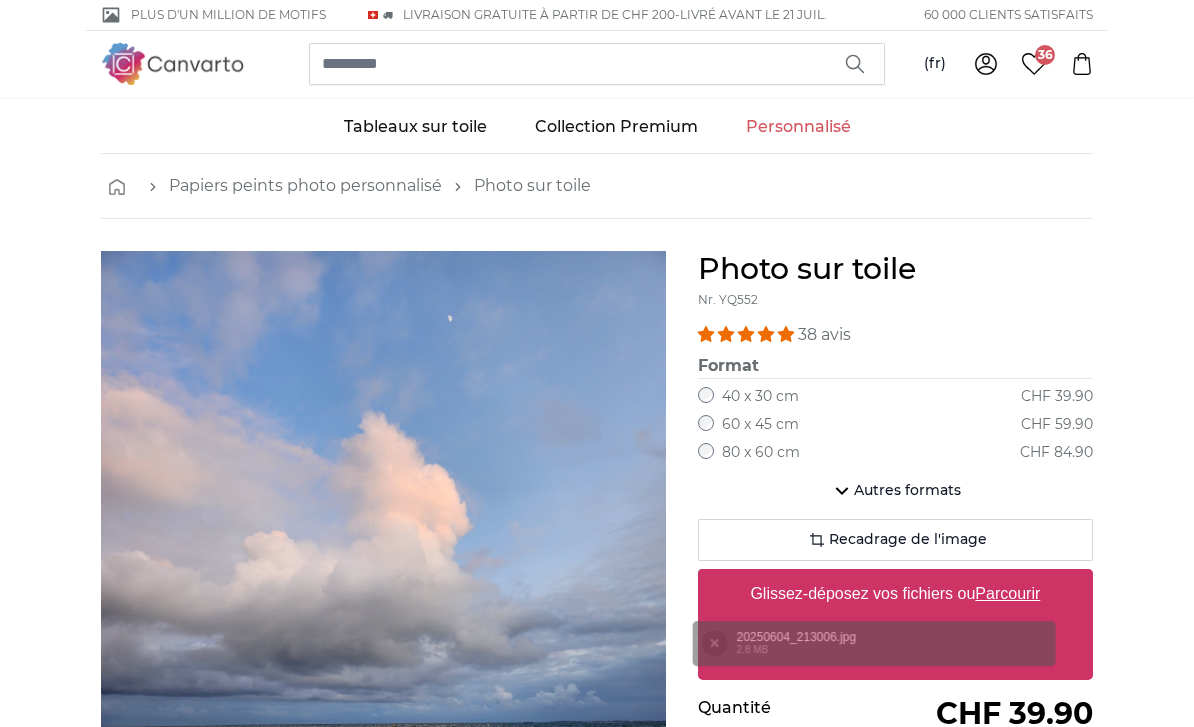 scroll, scrollTop: 107, scrollLeft: 0, axis: vertical 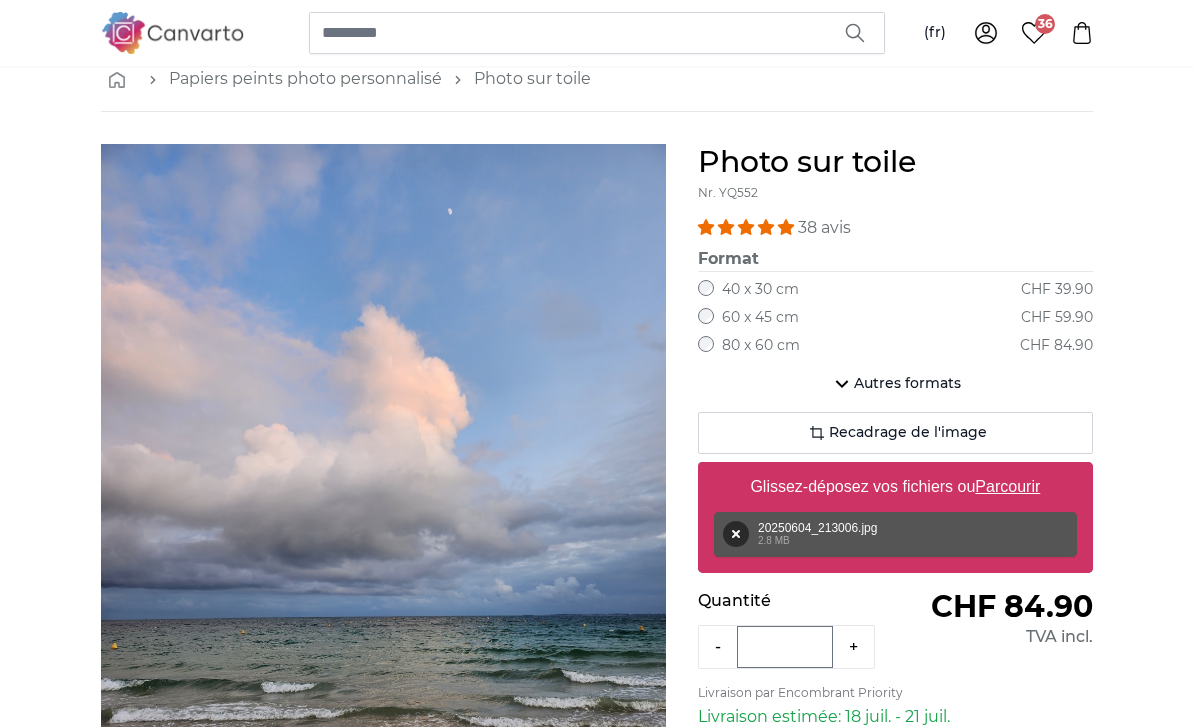 click on "Autres formats" 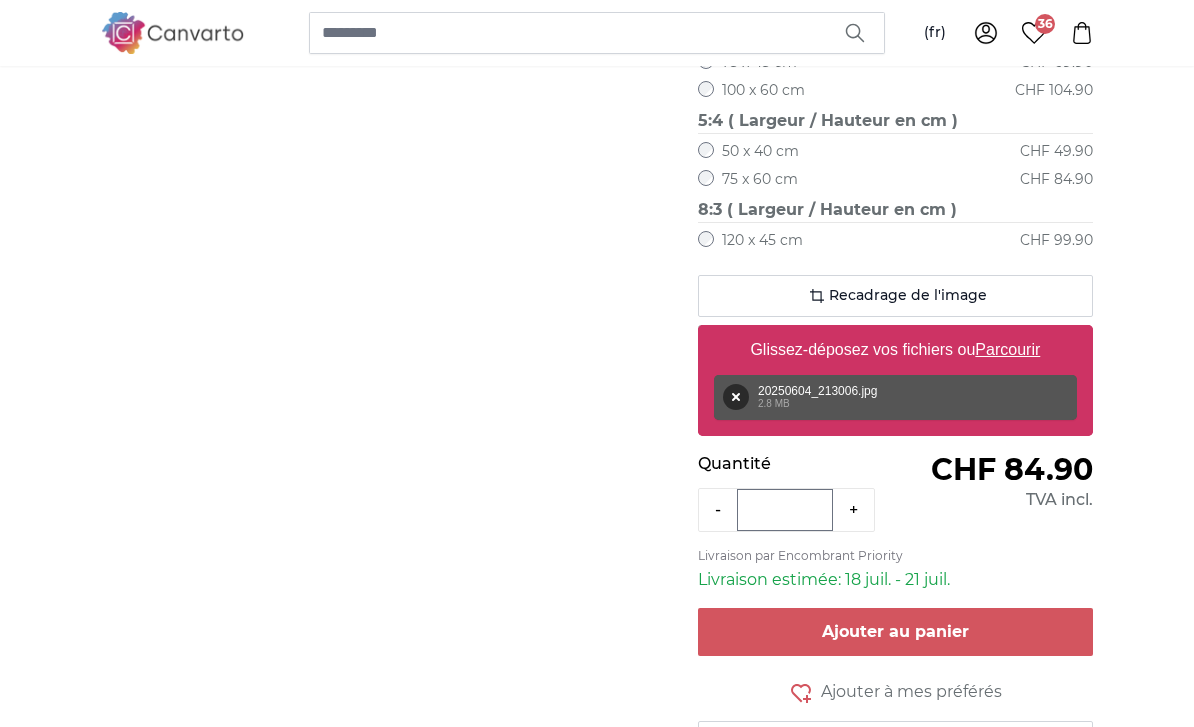 scroll, scrollTop: 1504, scrollLeft: 0, axis: vertical 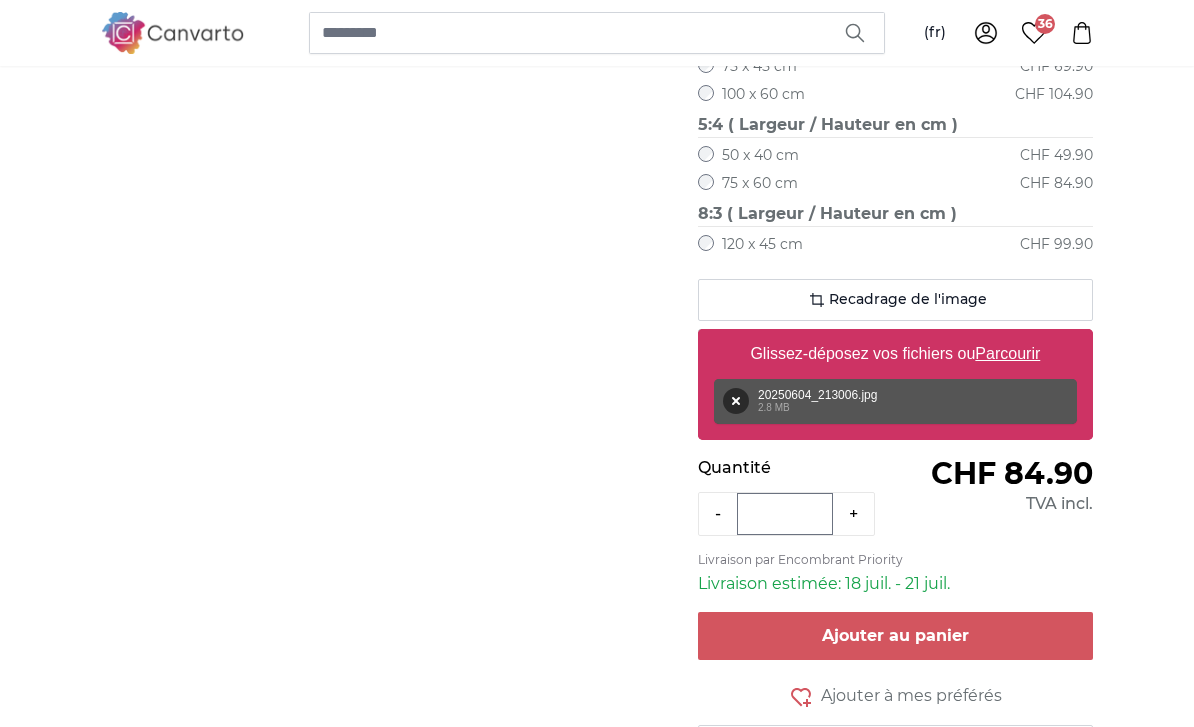 click on "Recadrage de l'image" 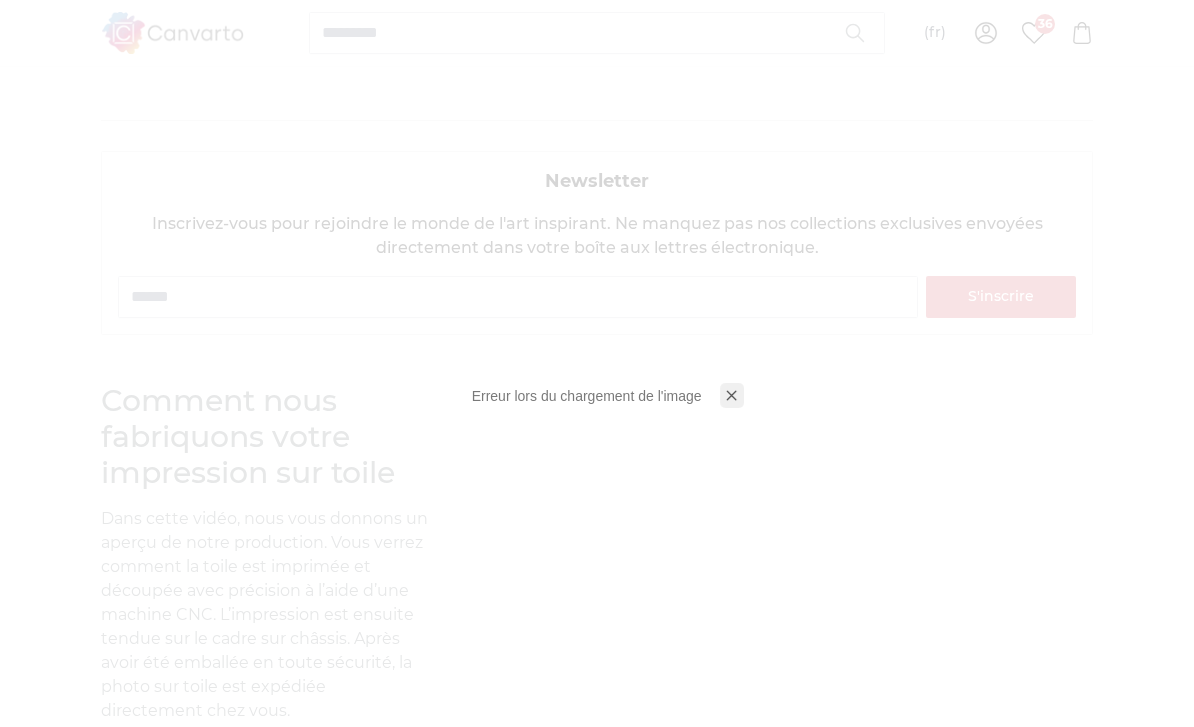 scroll, scrollTop: 0, scrollLeft: 0, axis: both 